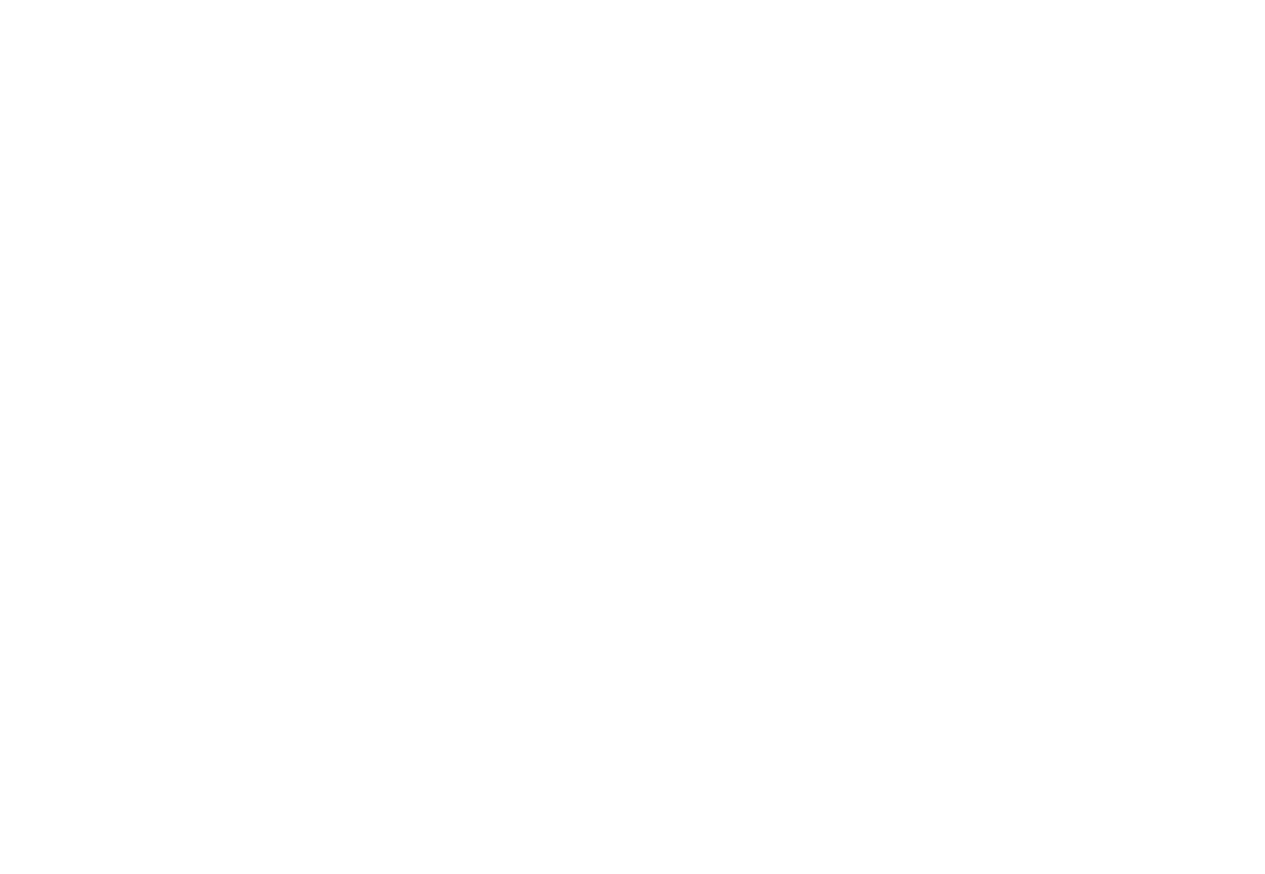 scroll, scrollTop: 0, scrollLeft: 0, axis: both 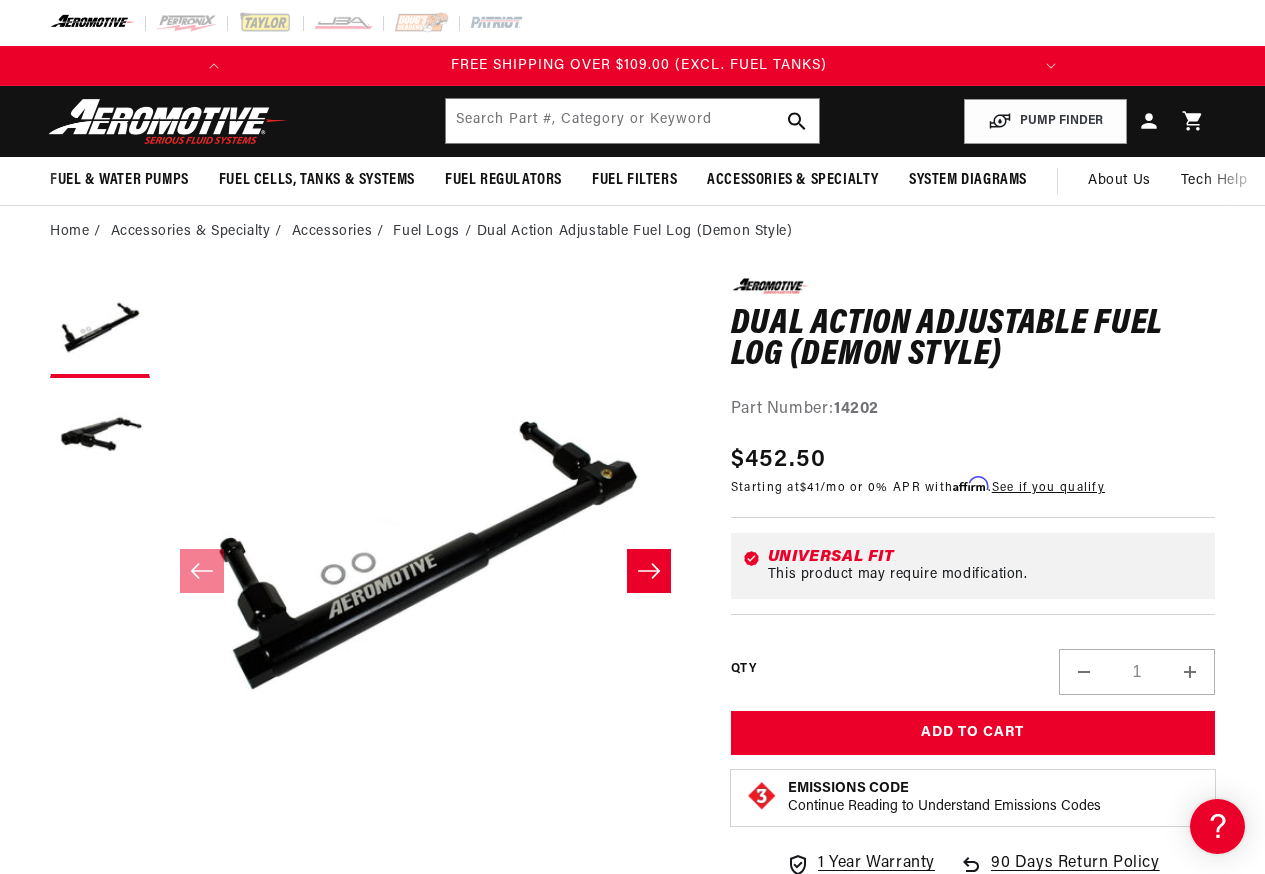 click at bounding box center [168, 121] 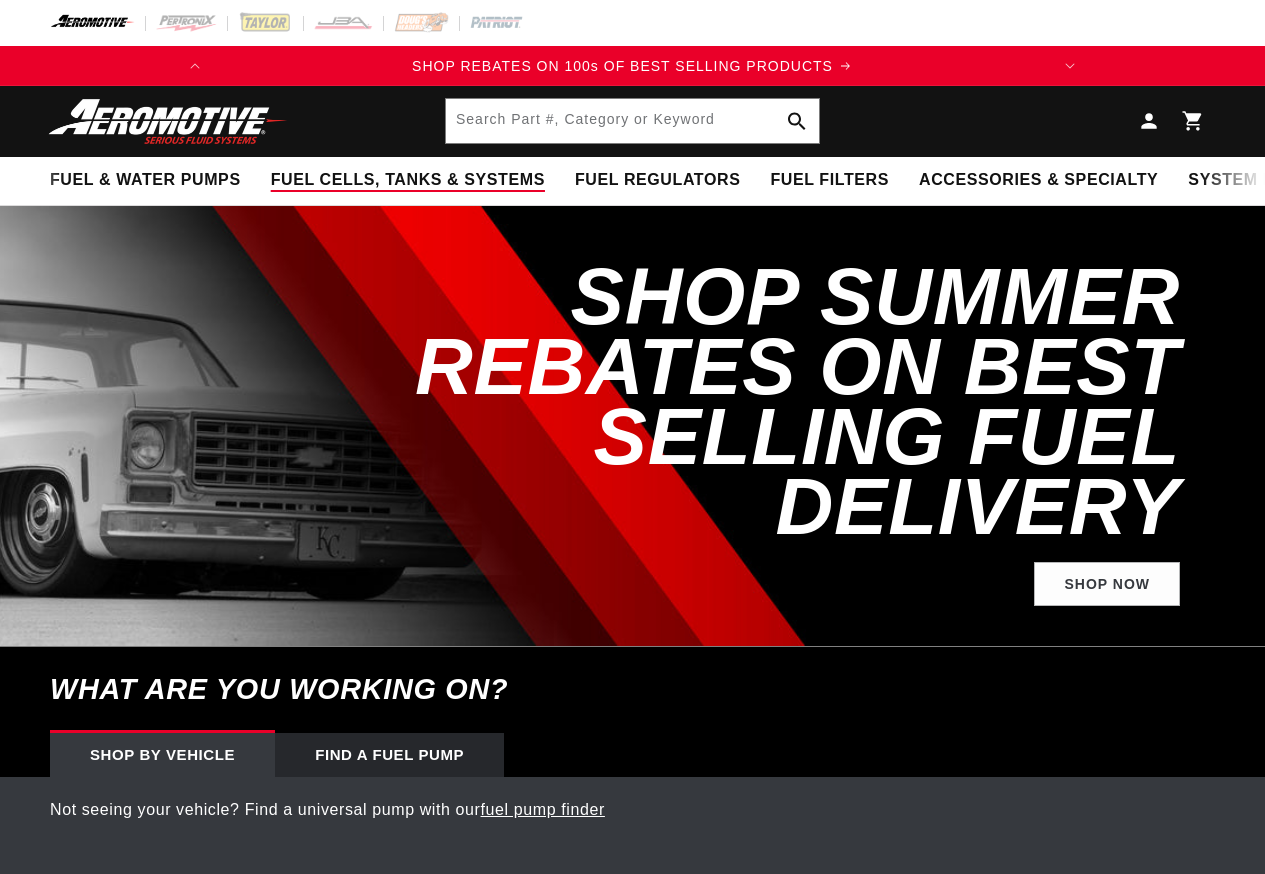 scroll, scrollTop: 0, scrollLeft: 0, axis: both 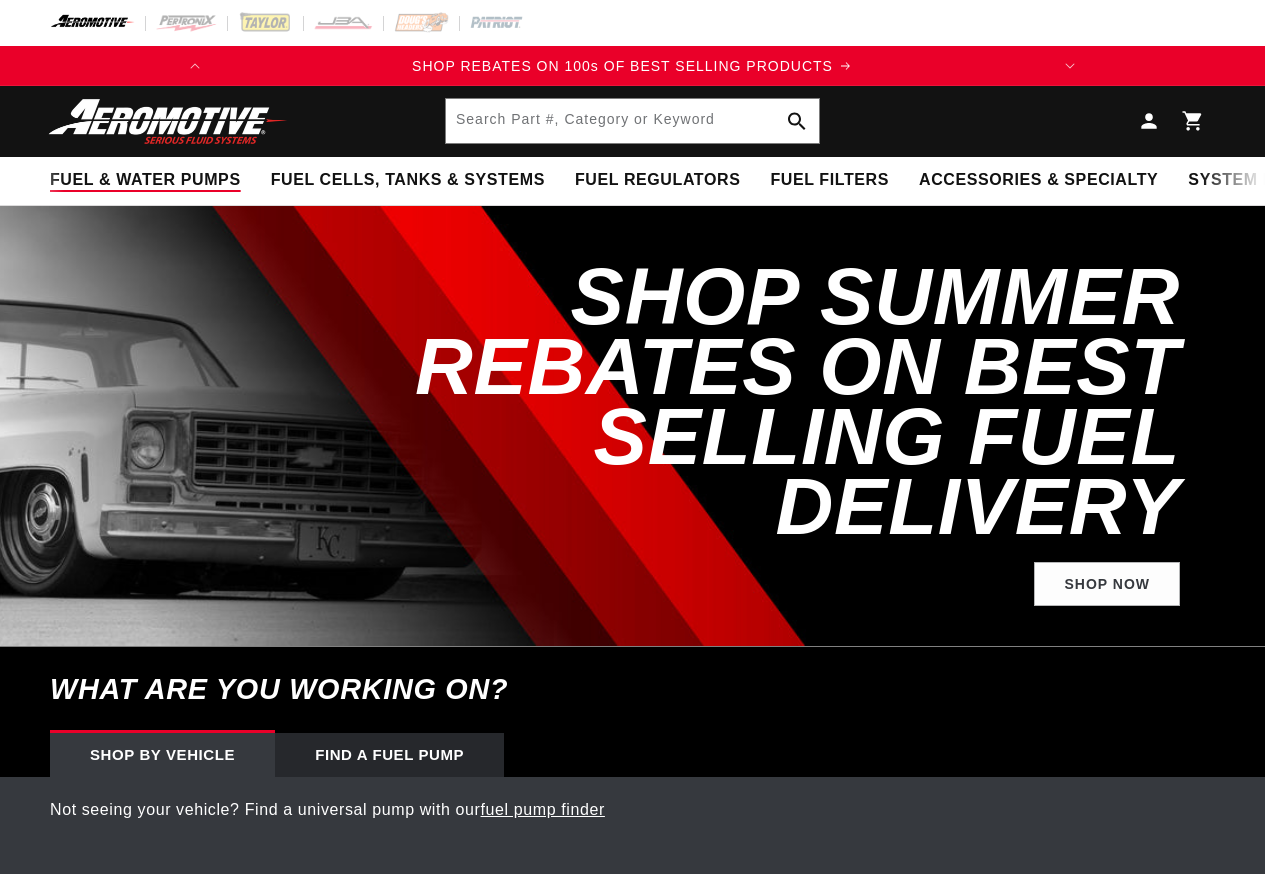 select on "1969" 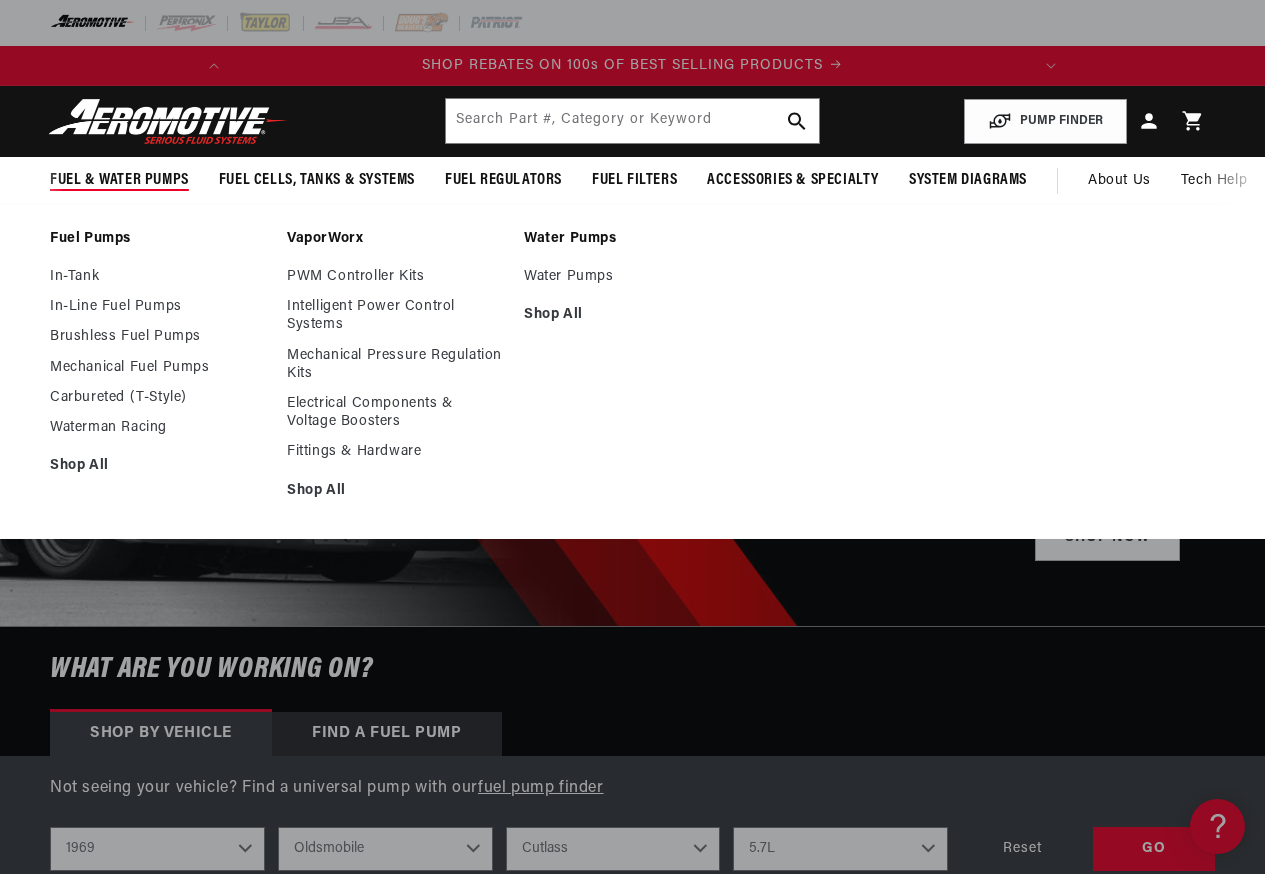 scroll, scrollTop: 0, scrollLeft: 0, axis: both 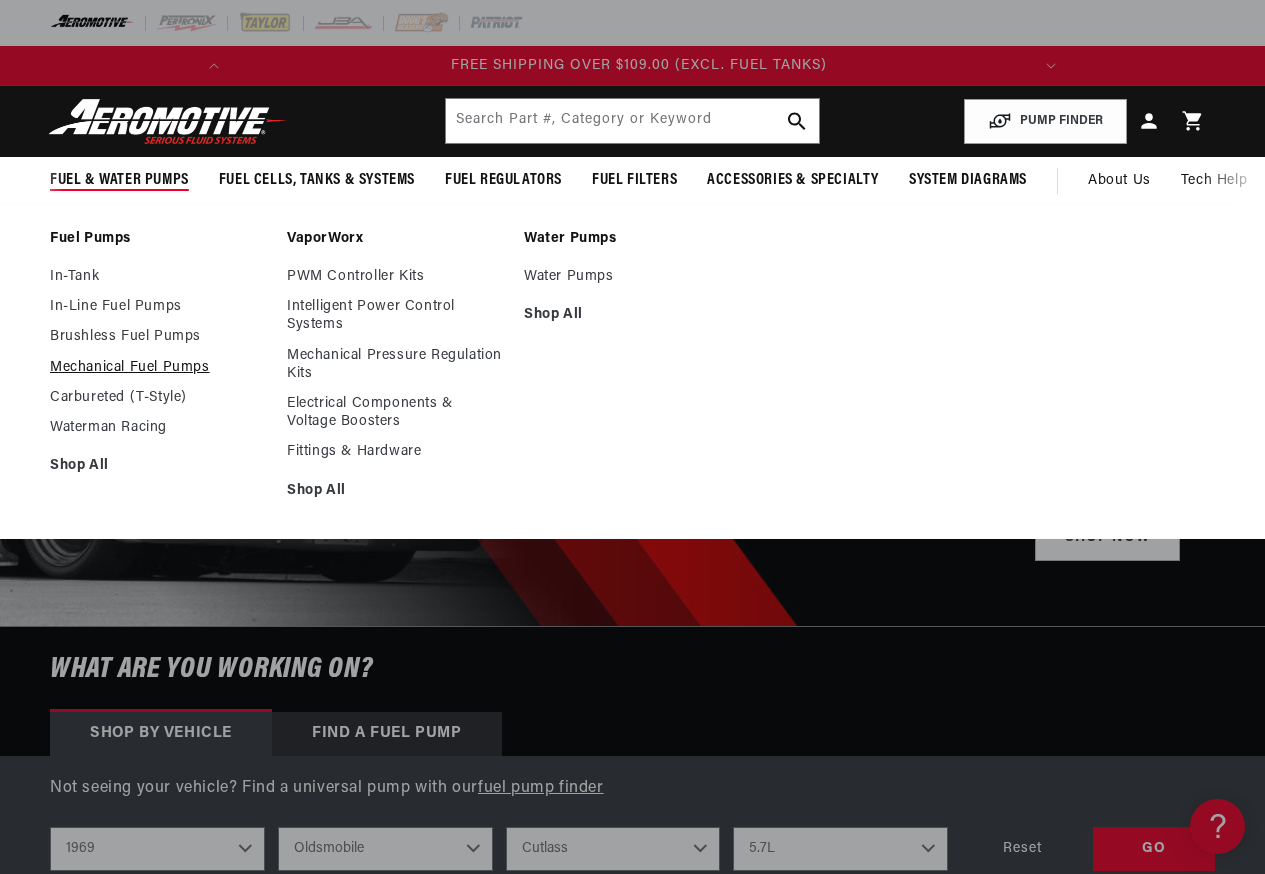 click on "Mechanical Fuel Pumps" at bounding box center (158, 368) 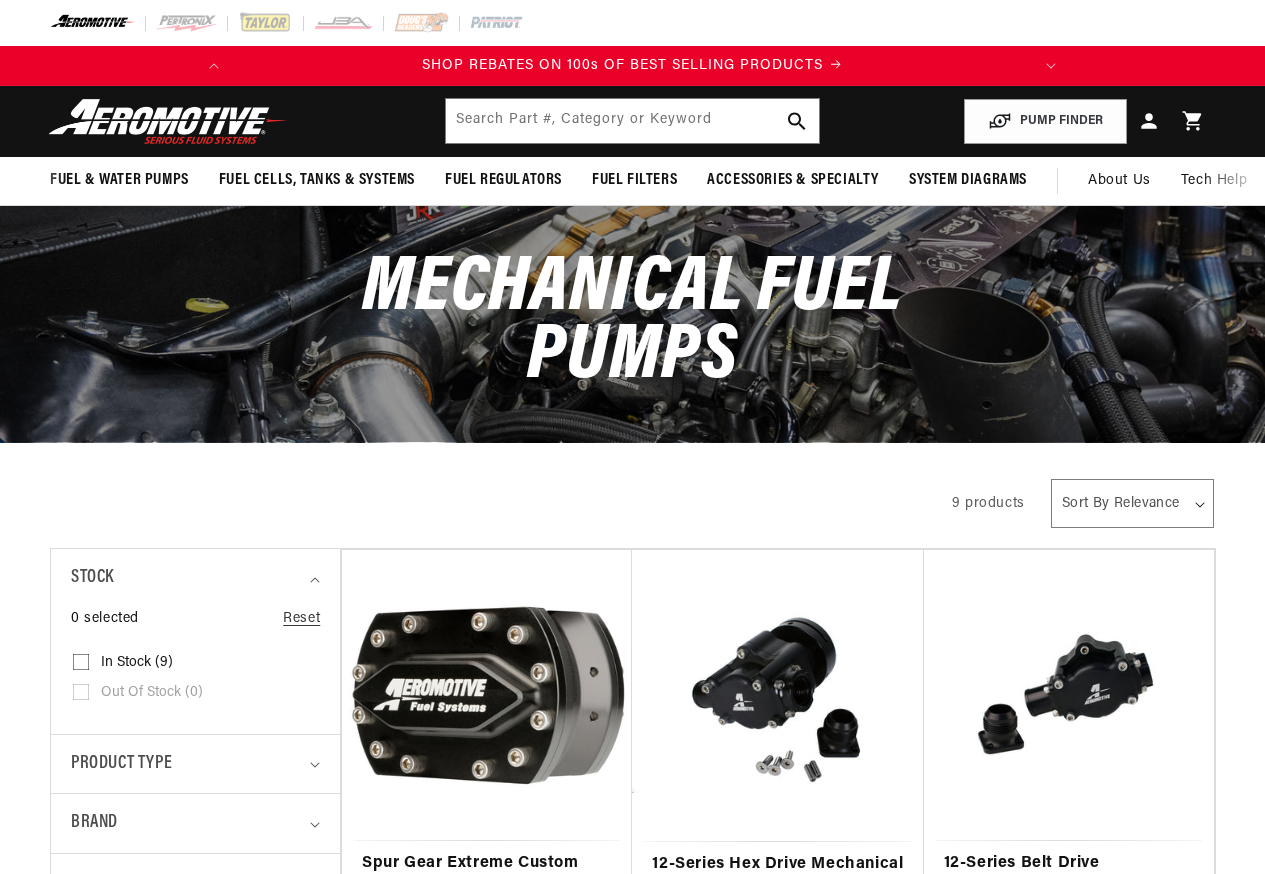 scroll, scrollTop: 0, scrollLeft: 0, axis: both 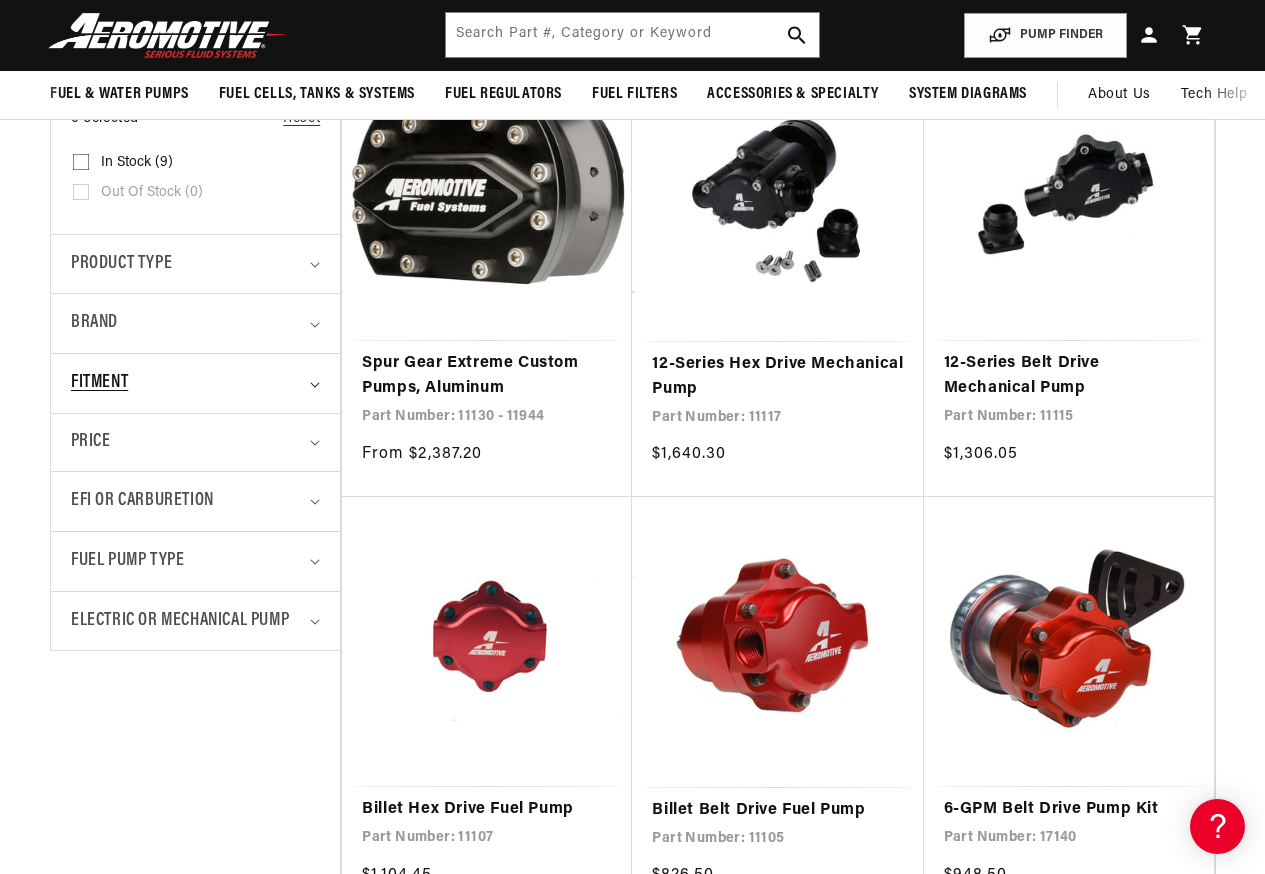 click on "Fitment" at bounding box center [99, 383] 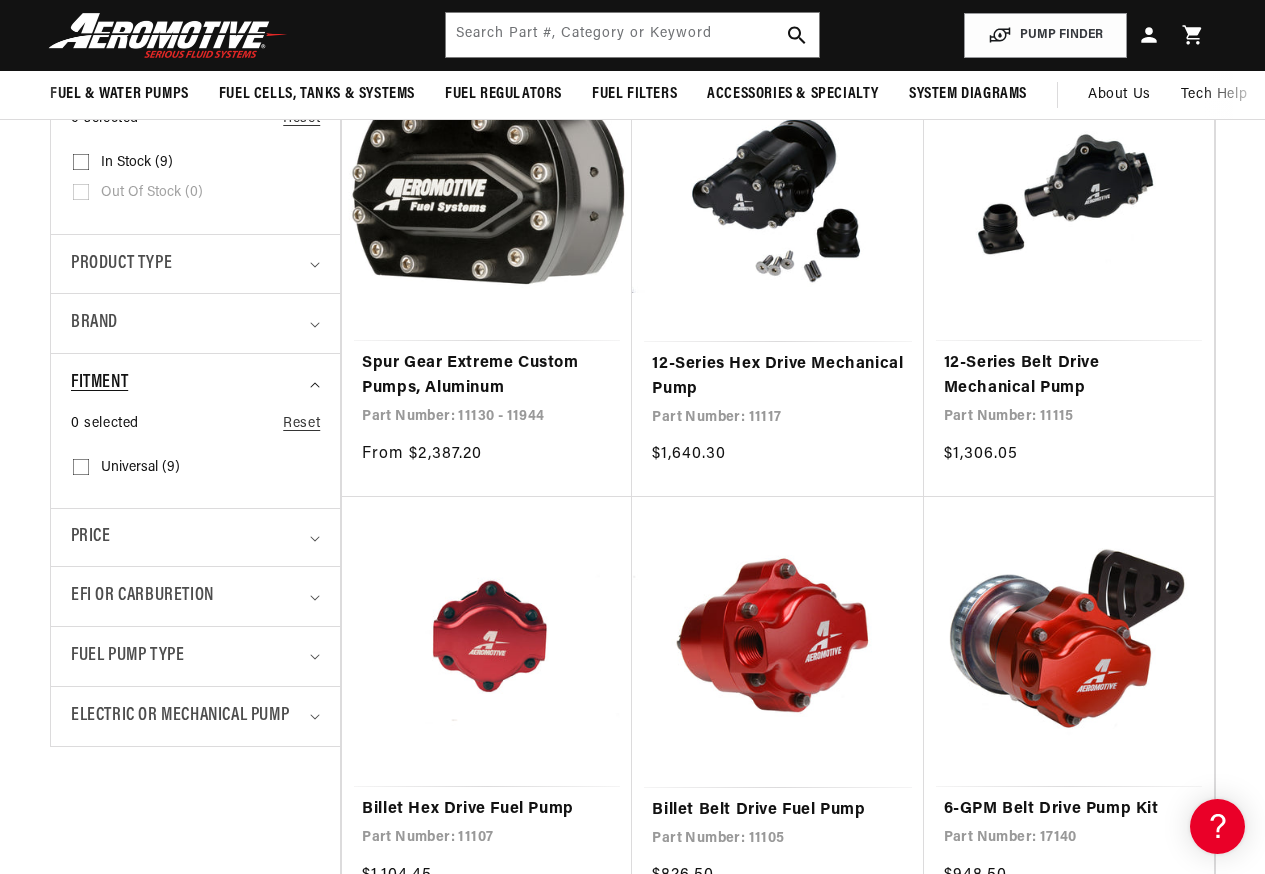click on "Fitment" at bounding box center (99, 383) 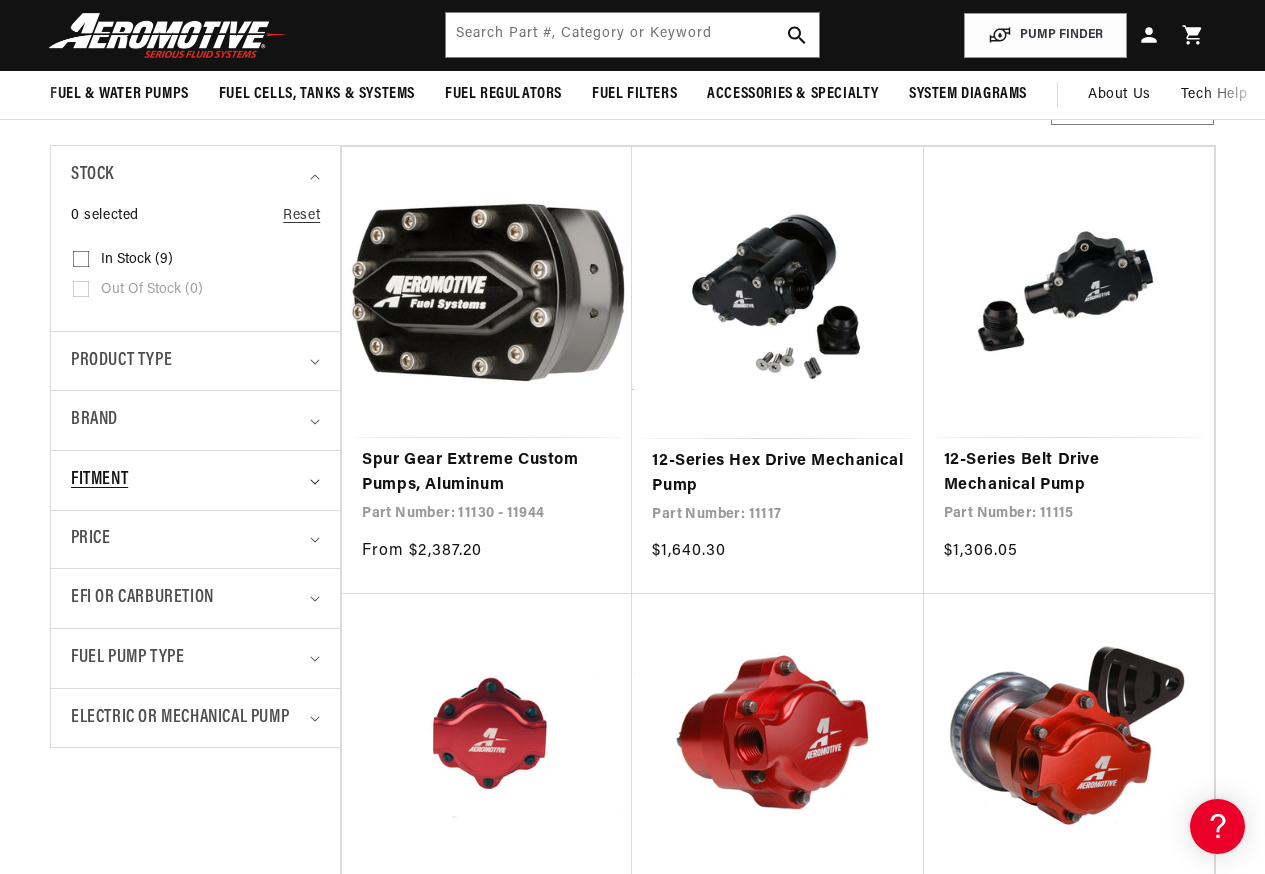 scroll, scrollTop: 300, scrollLeft: 0, axis: vertical 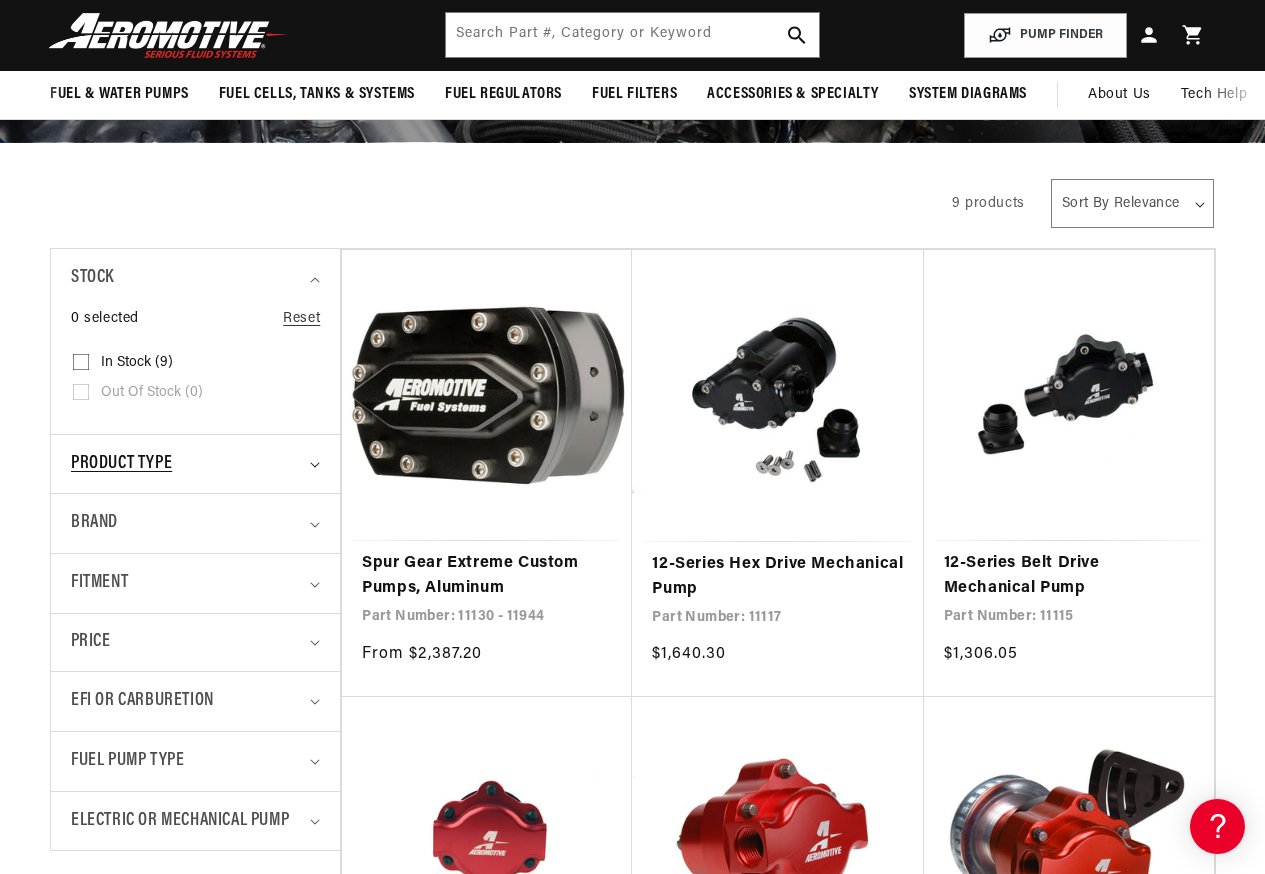 click on "Product type" at bounding box center (121, 464) 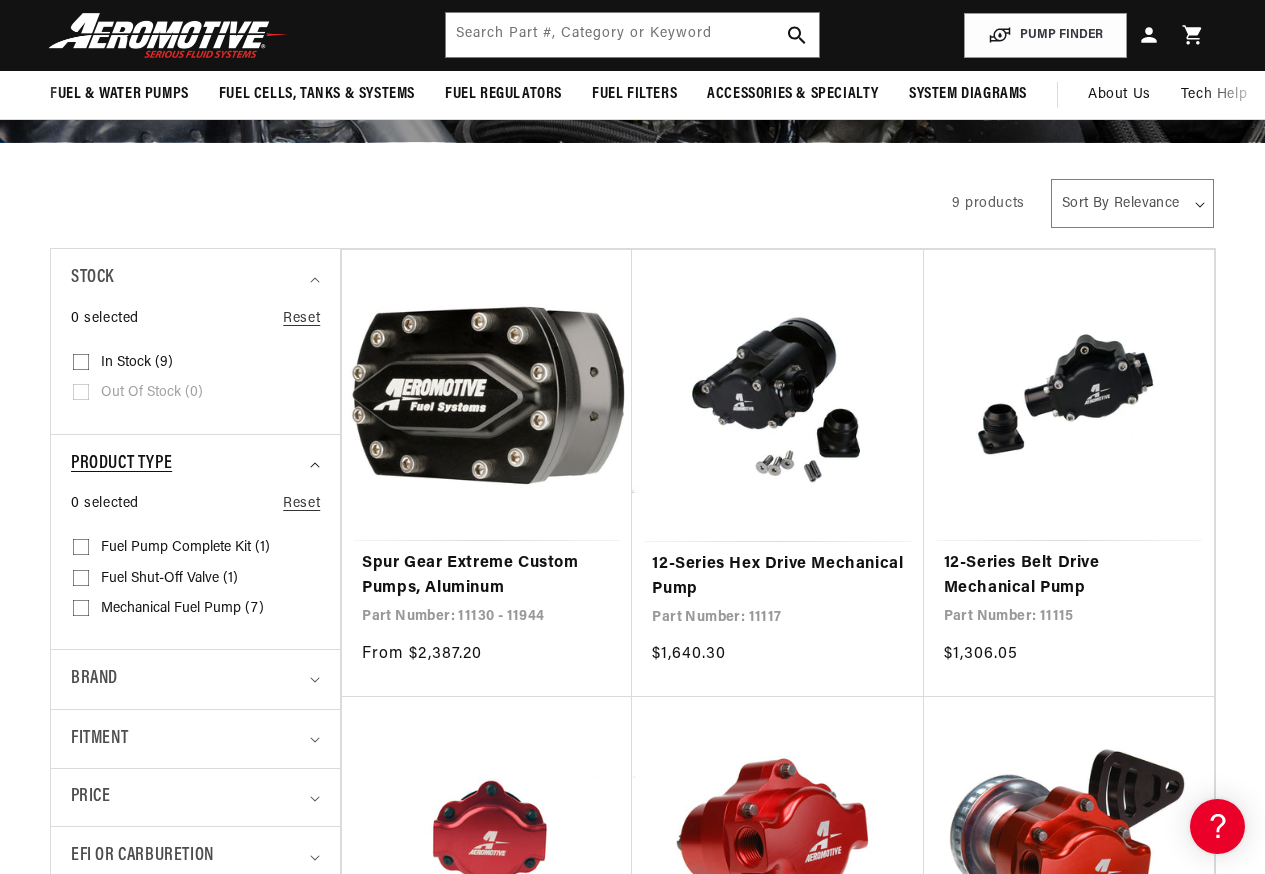 scroll, scrollTop: 0, scrollLeft: 0, axis: both 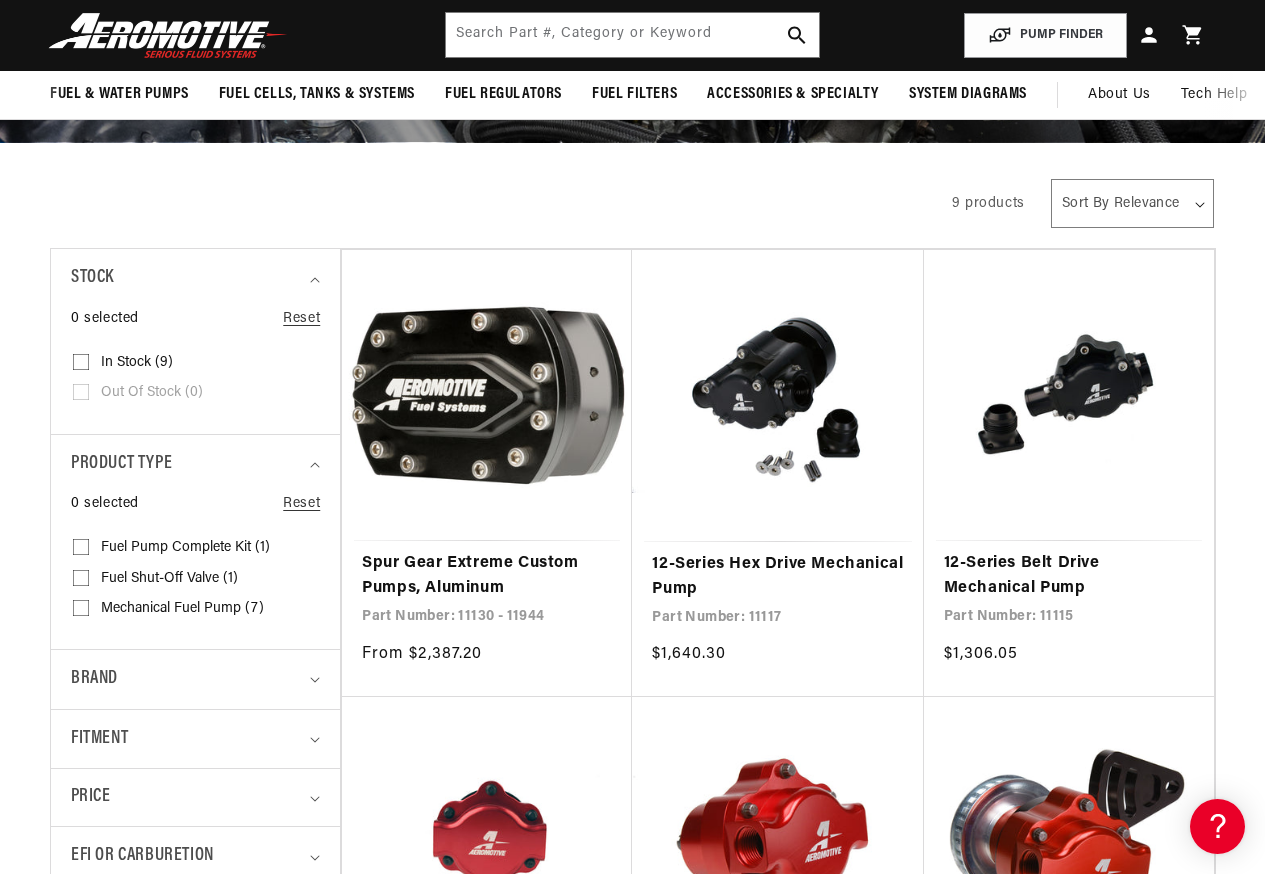 click on "Mechanical Fuel Pump (7)
Mechanical Fuel Pump (7 products)" at bounding box center [81, 612] 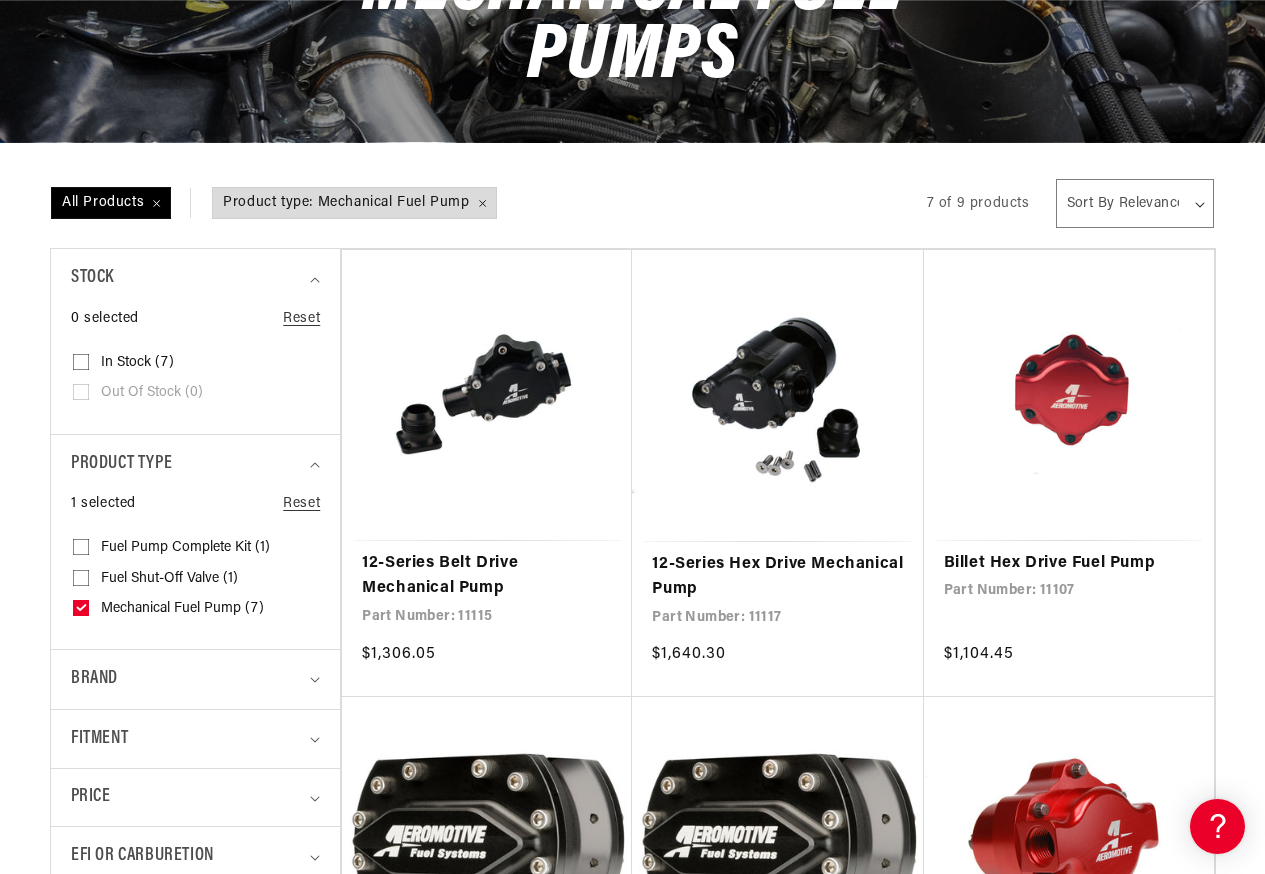 scroll, scrollTop: 600, scrollLeft: 0, axis: vertical 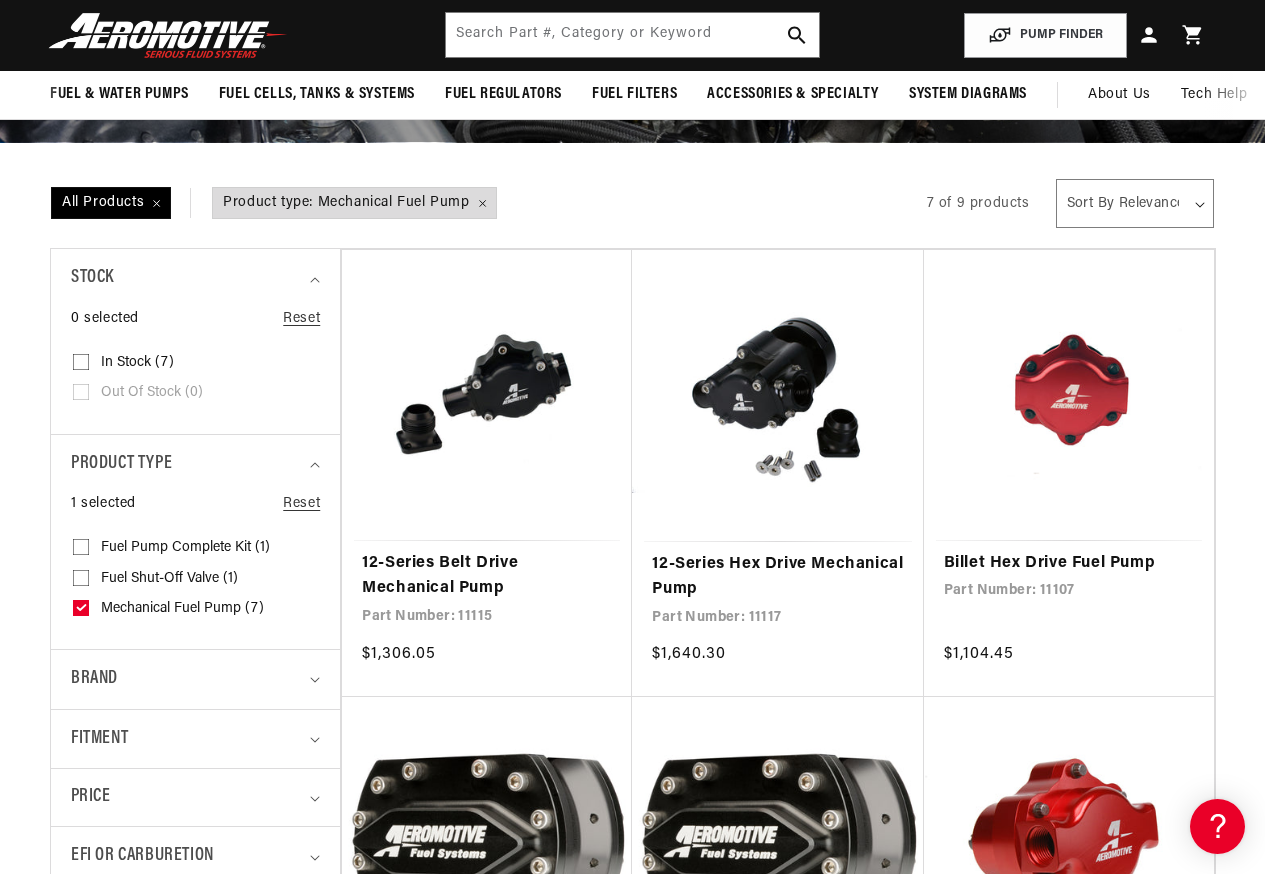 click at bounding box center [168, 35] 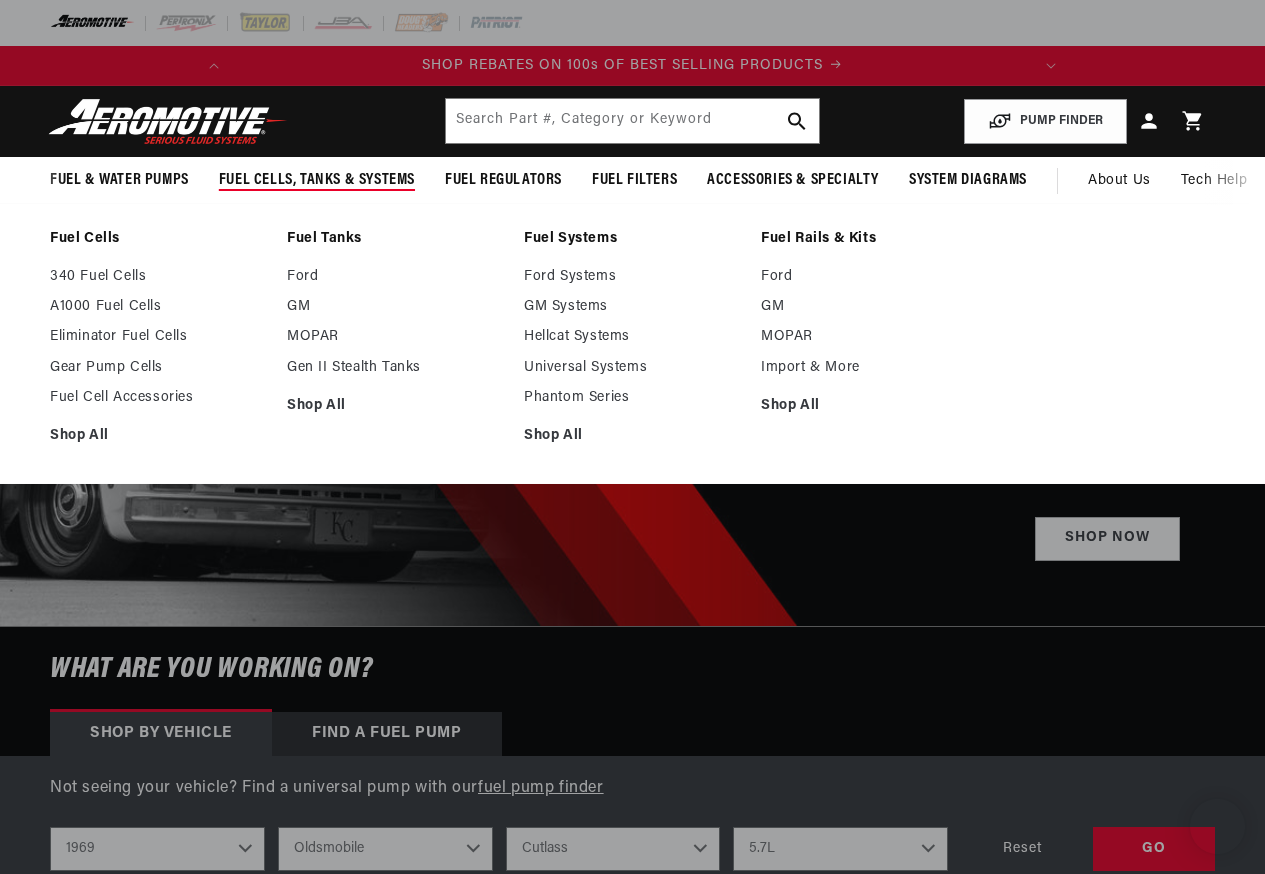 select on "1969" 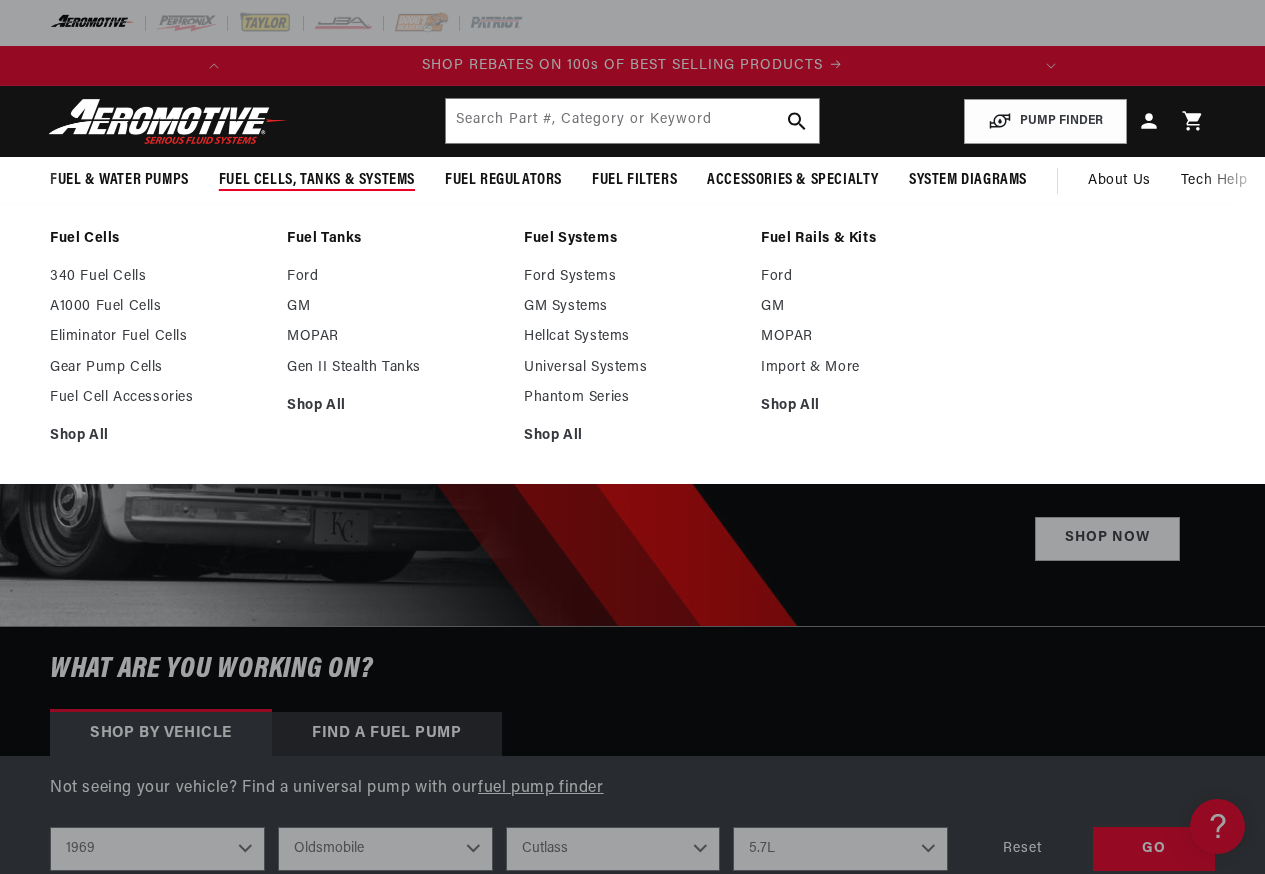scroll, scrollTop: 0, scrollLeft: 0, axis: both 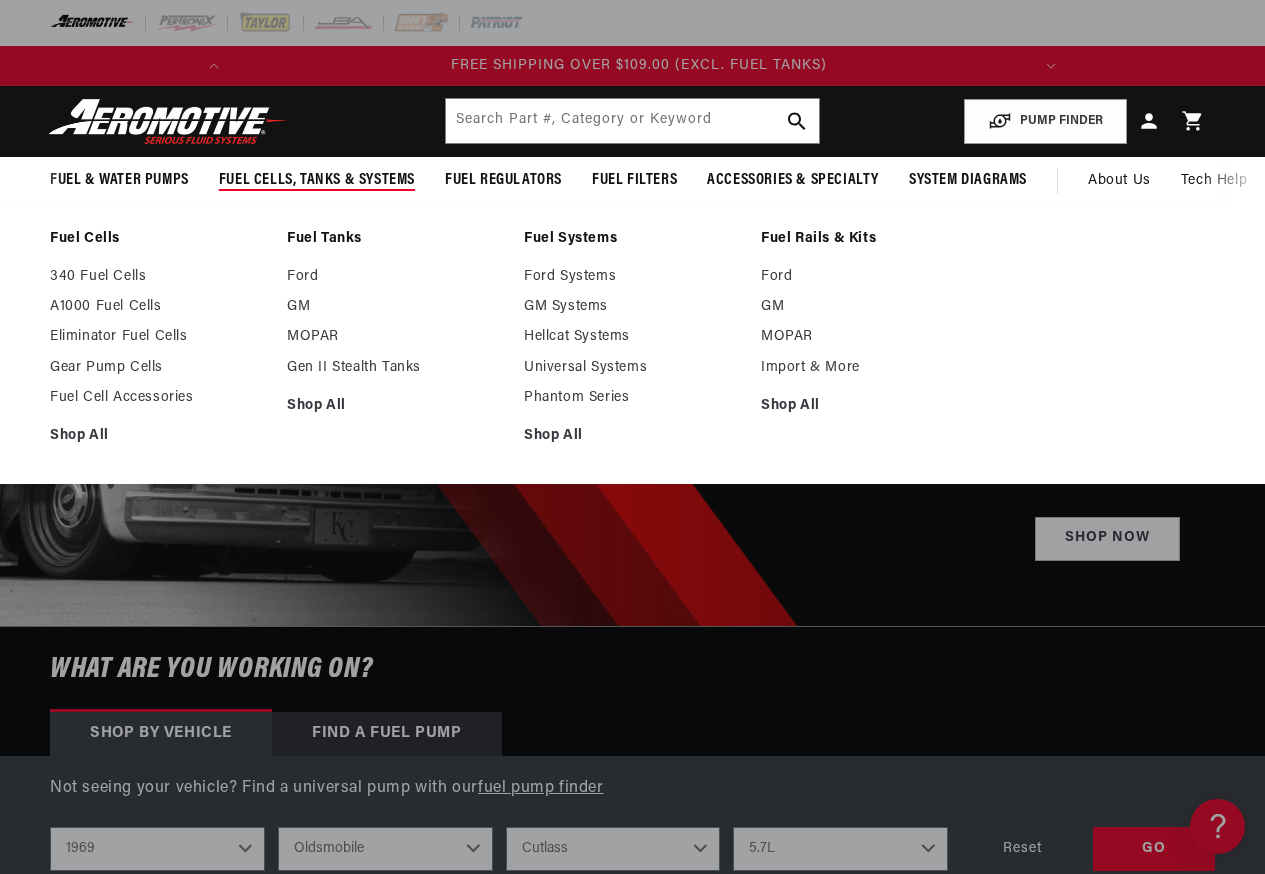 click on "Fuel Rails & Kits" at bounding box center [869, 239] 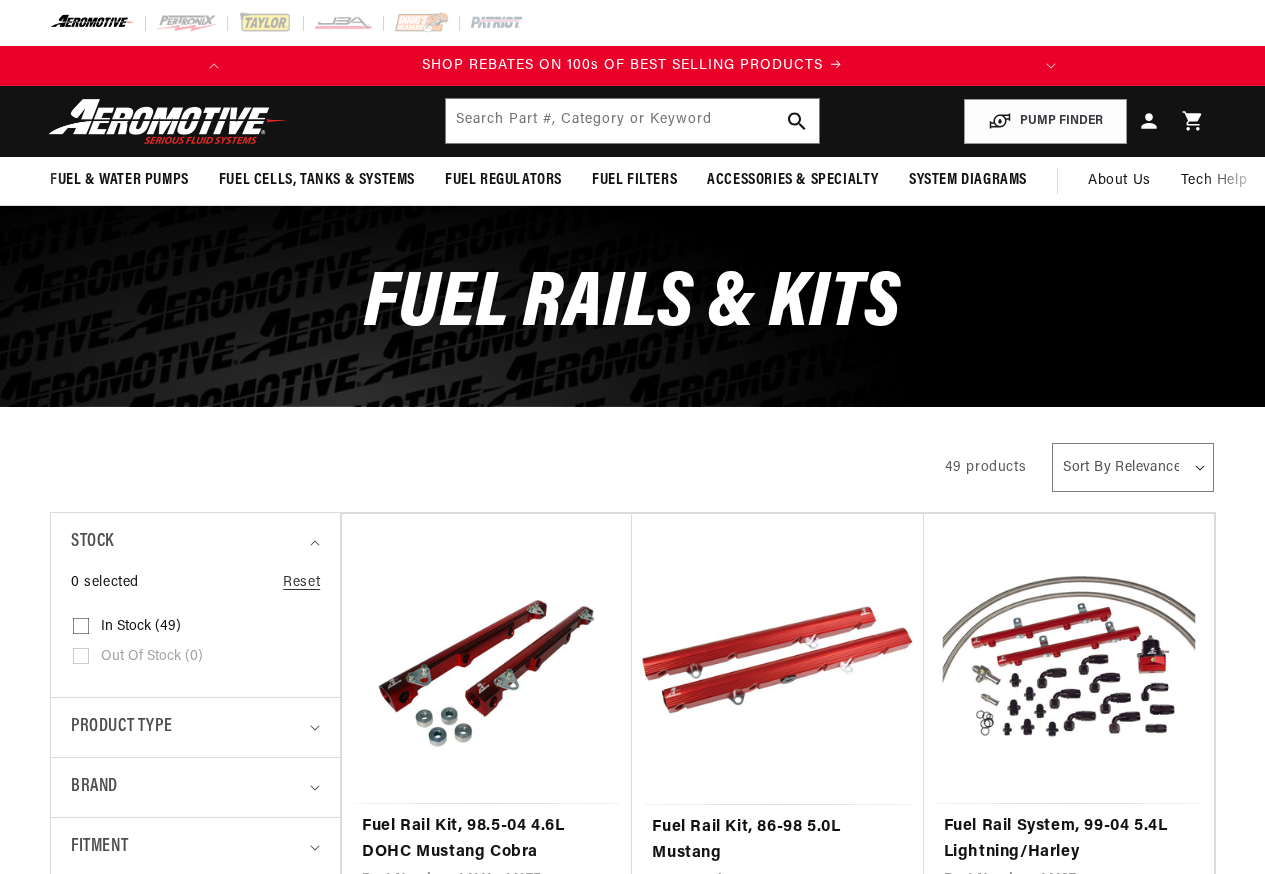 scroll, scrollTop: 0, scrollLeft: 0, axis: both 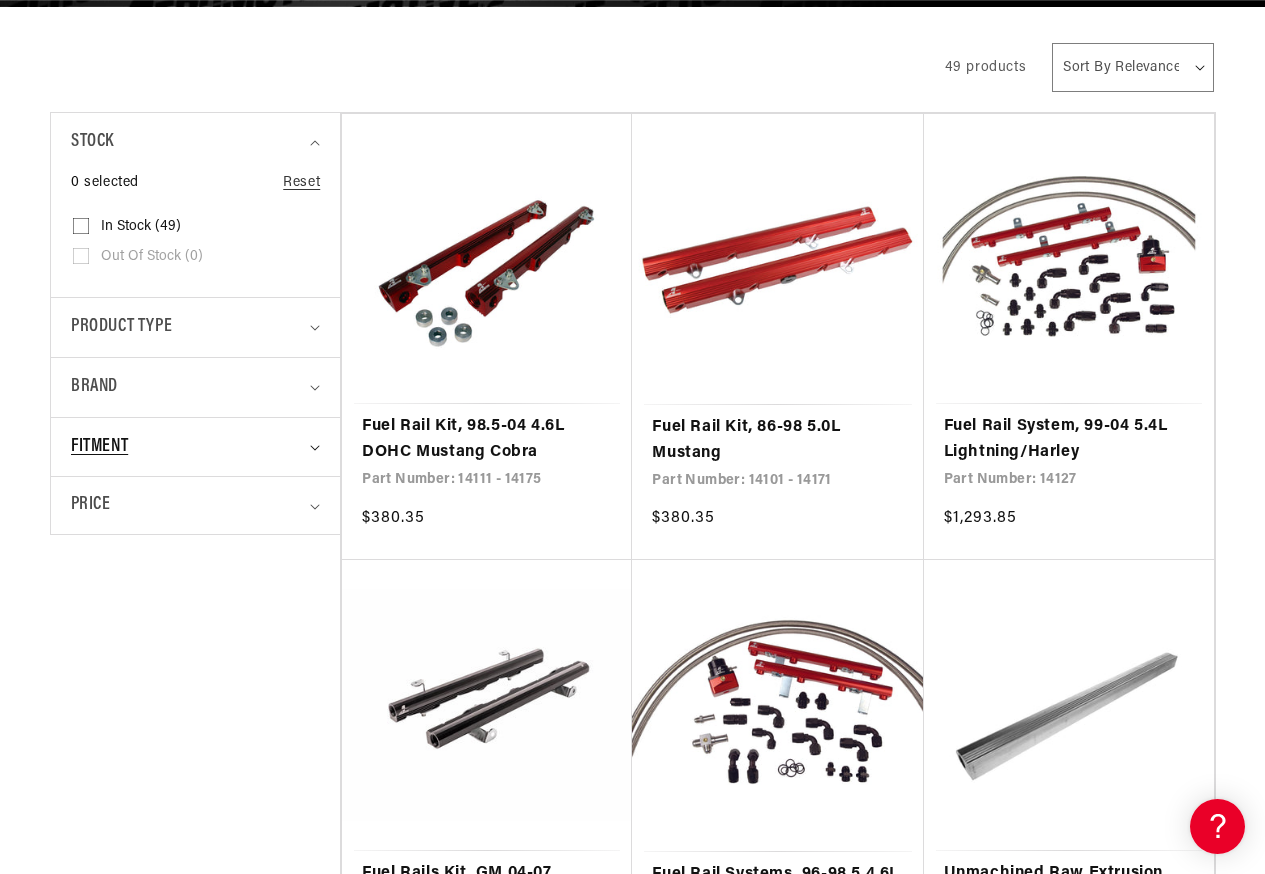 click on "Fitment" at bounding box center [187, 447] 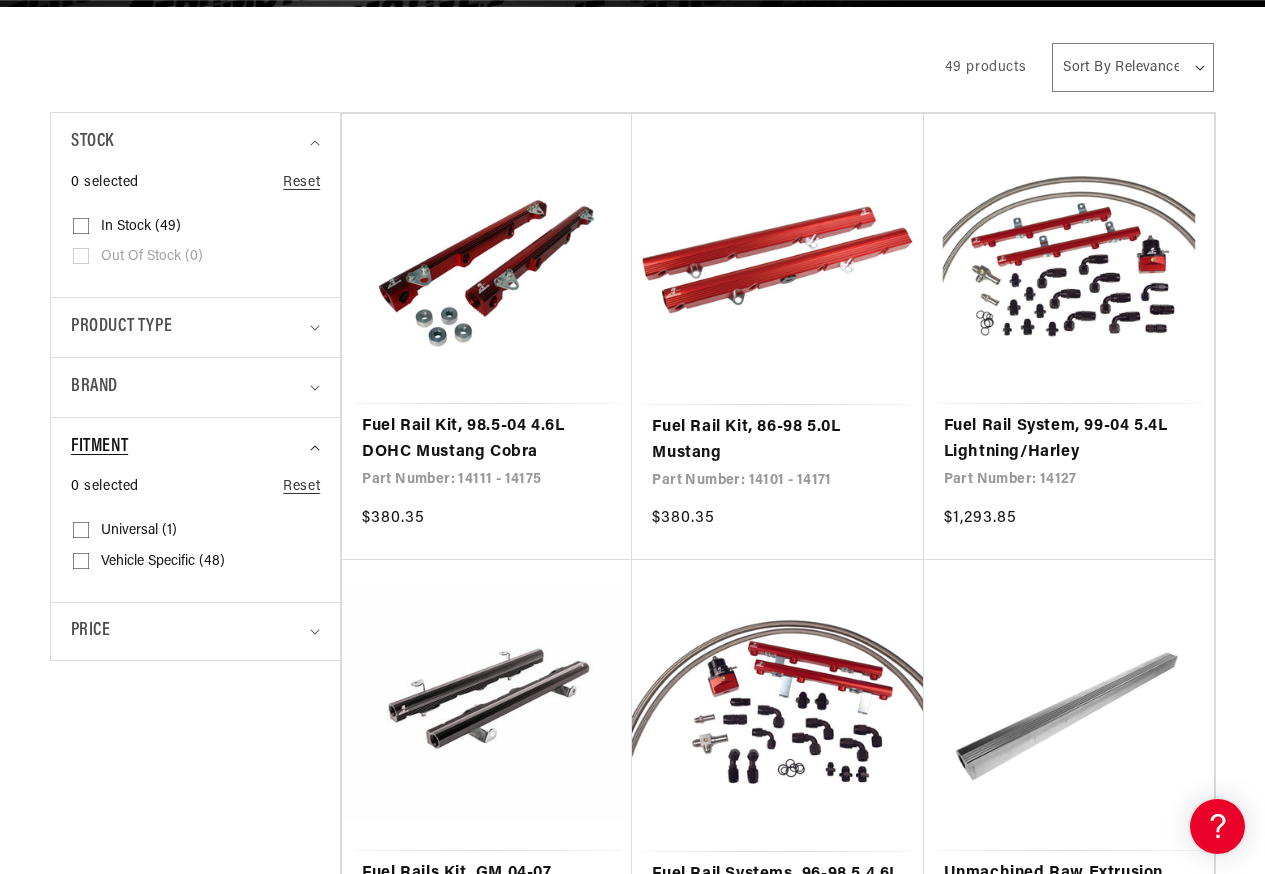 scroll, scrollTop: 0, scrollLeft: 791, axis: horizontal 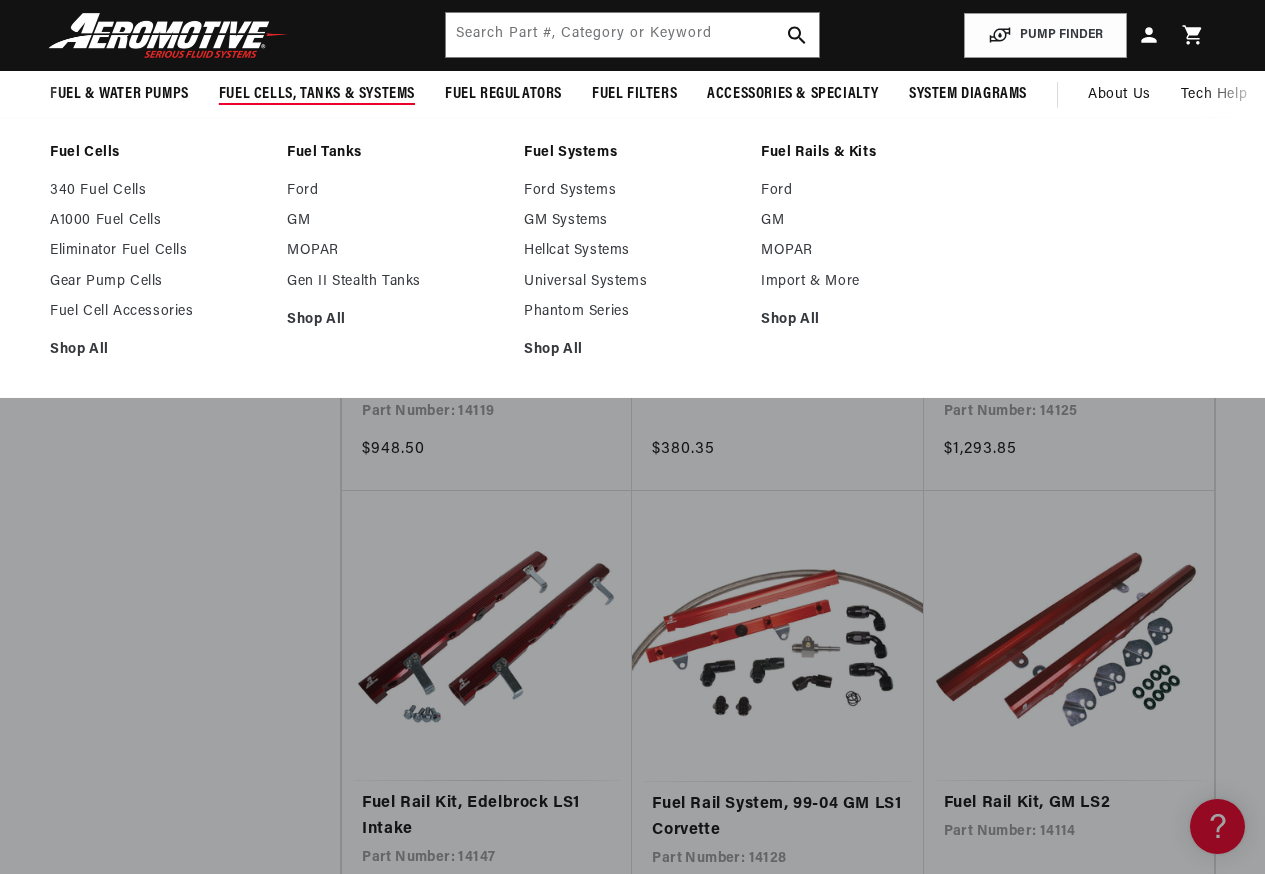 click on "Fuel Cells, Tanks & Systems" at bounding box center (317, 94) 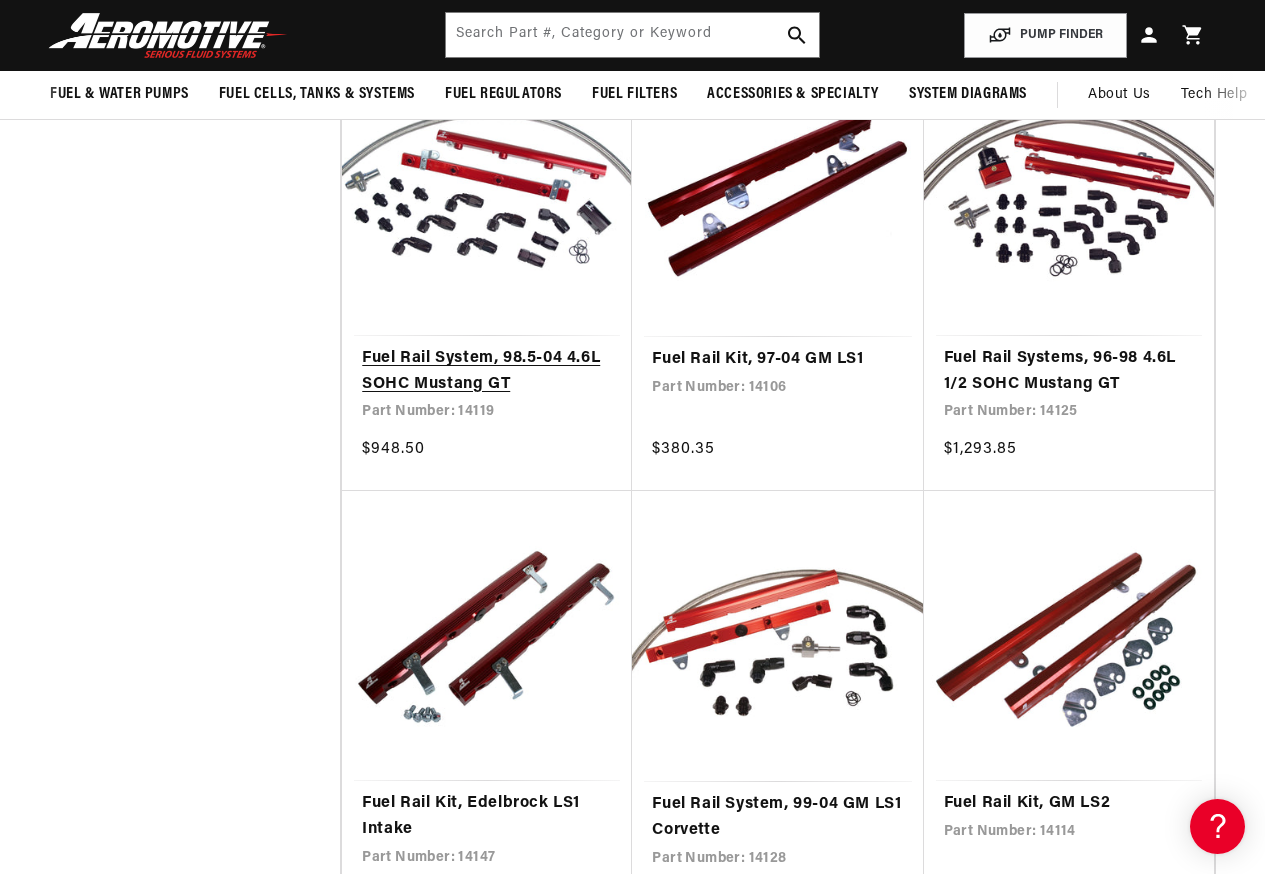 scroll, scrollTop: 0, scrollLeft: 0, axis: both 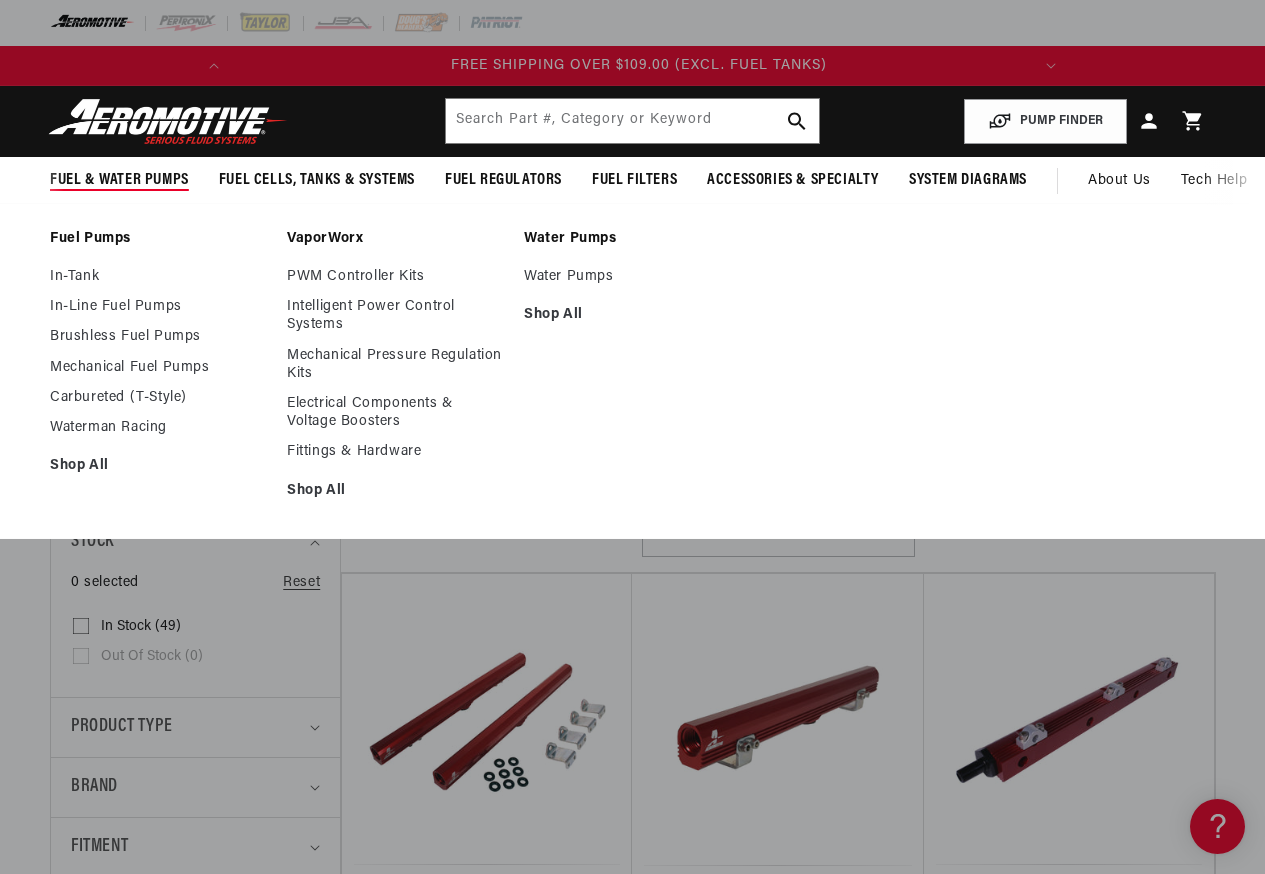 click on "Fuel & Water Pumps" at bounding box center [119, 180] 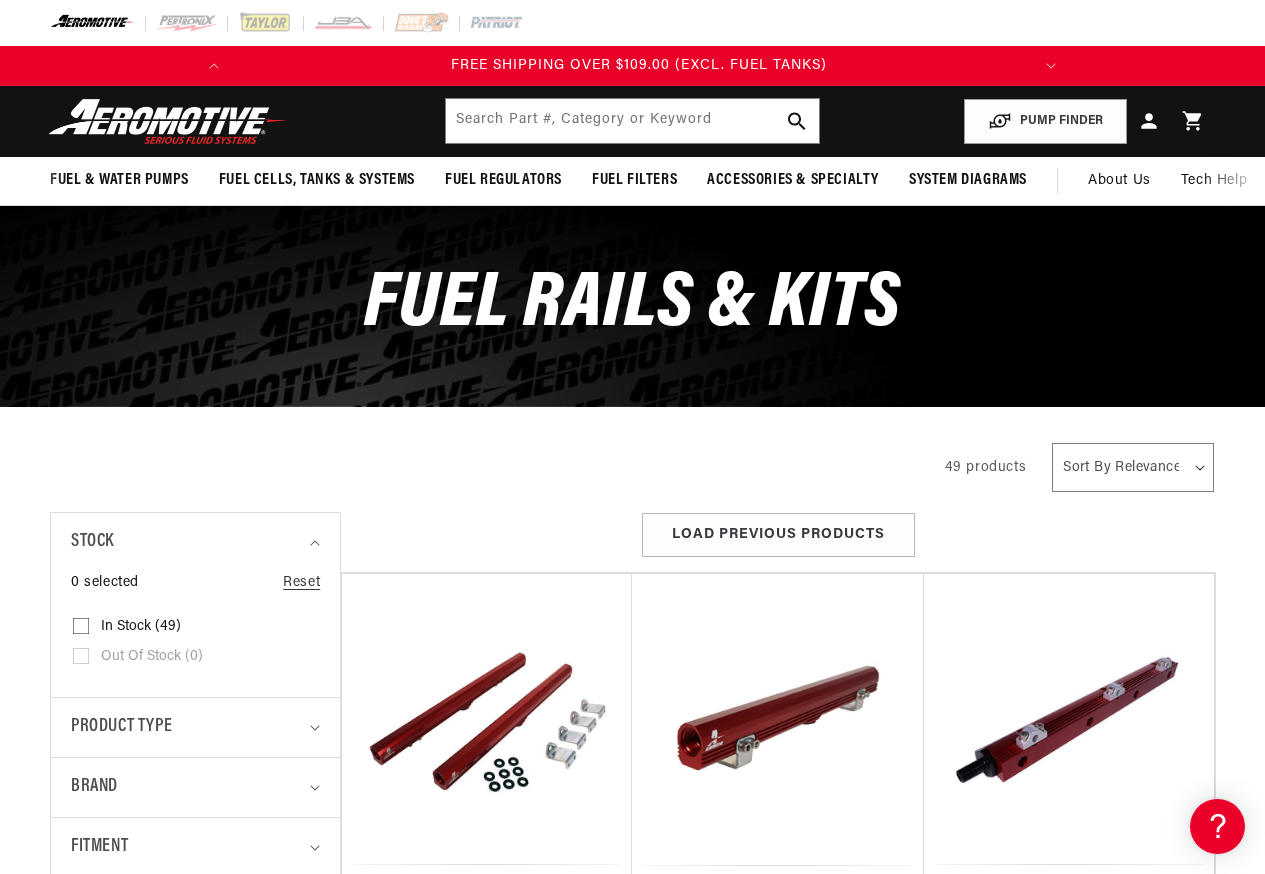 scroll, scrollTop: 200, scrollLeft: 0, axis: vertical 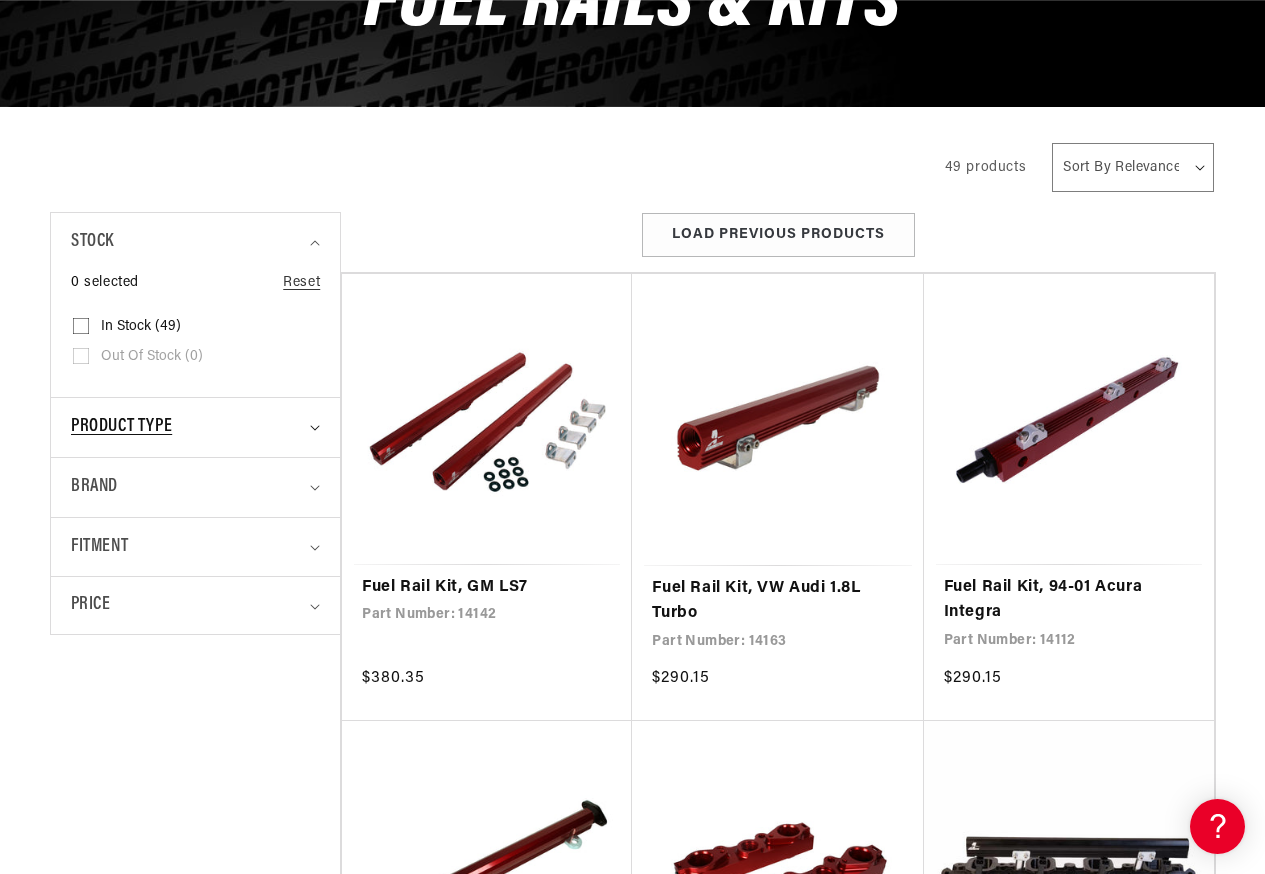 click on "Product type" at bounding box center [121, 427] 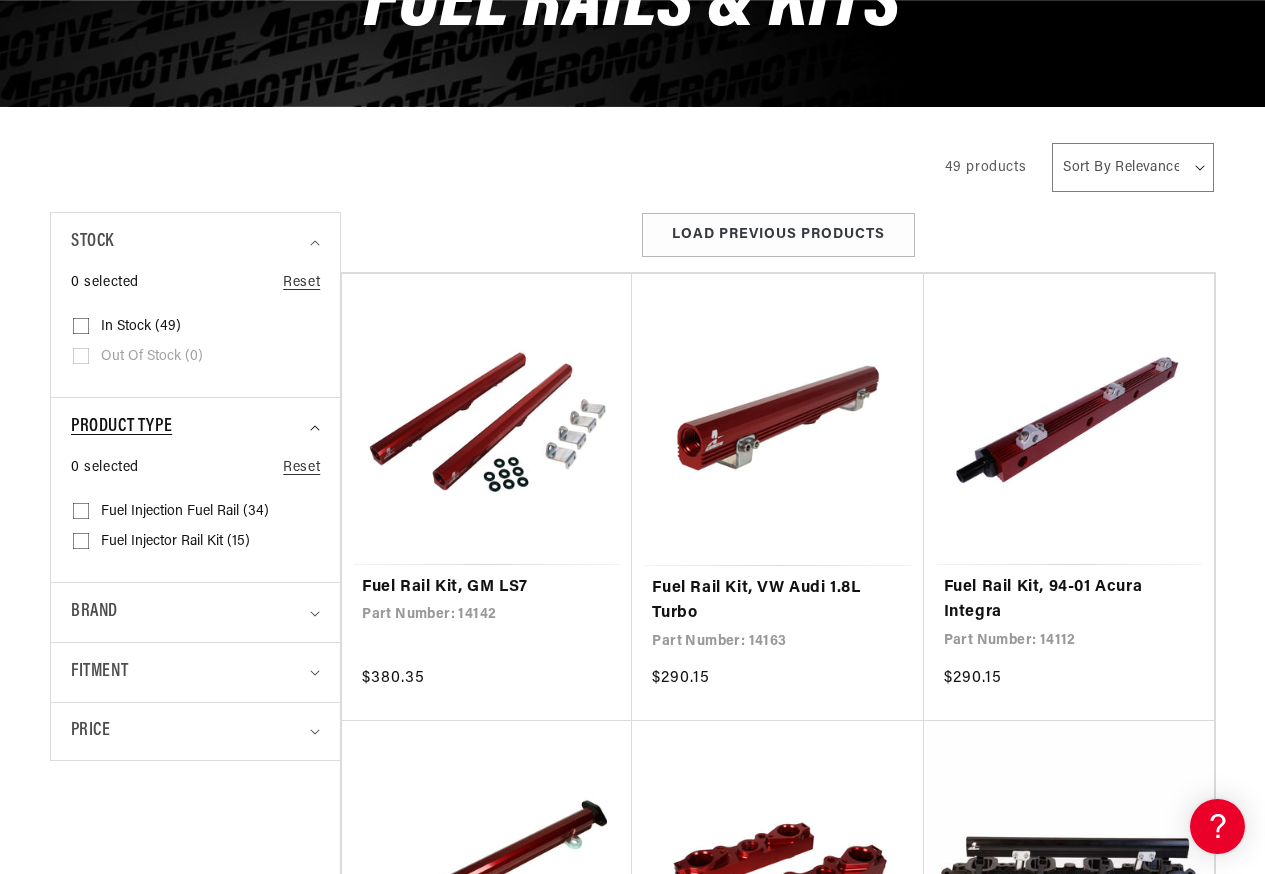 click on "Product type" at bounding box center [121, 427] 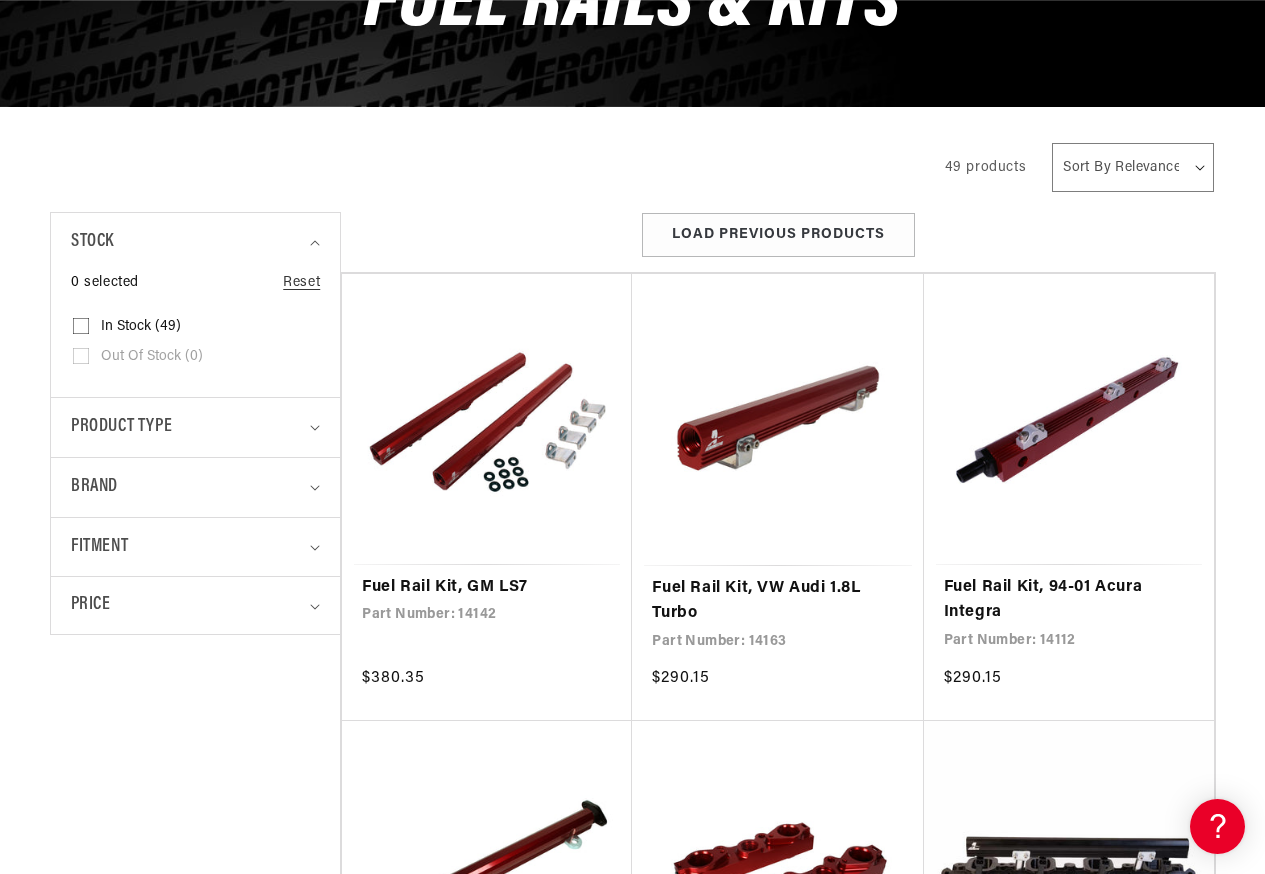 scroll, scrollTop: 0, scrollLeft: 791, axis: horizontal 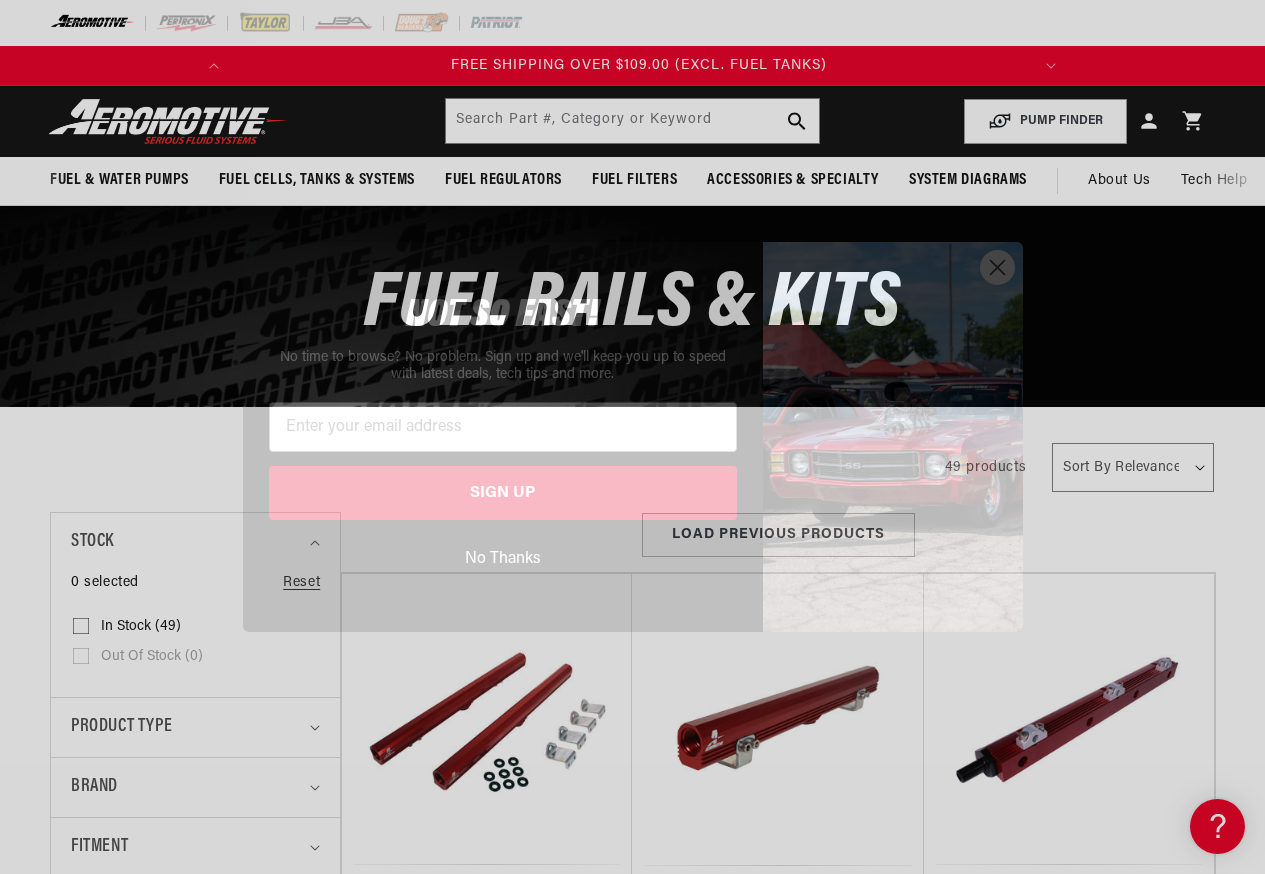 click 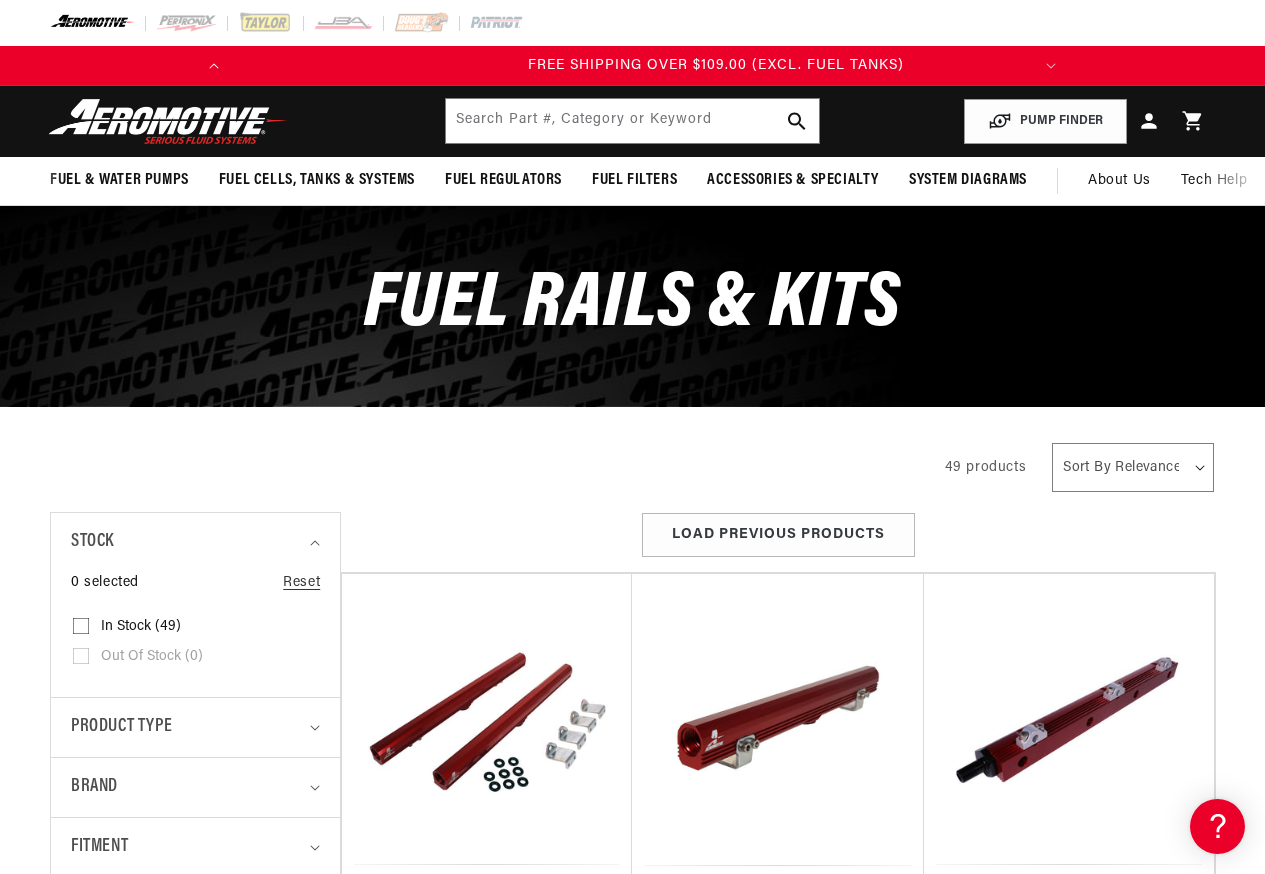 scroll, scrollTop: 0, scrollLeft: 791, axis: horizontal 